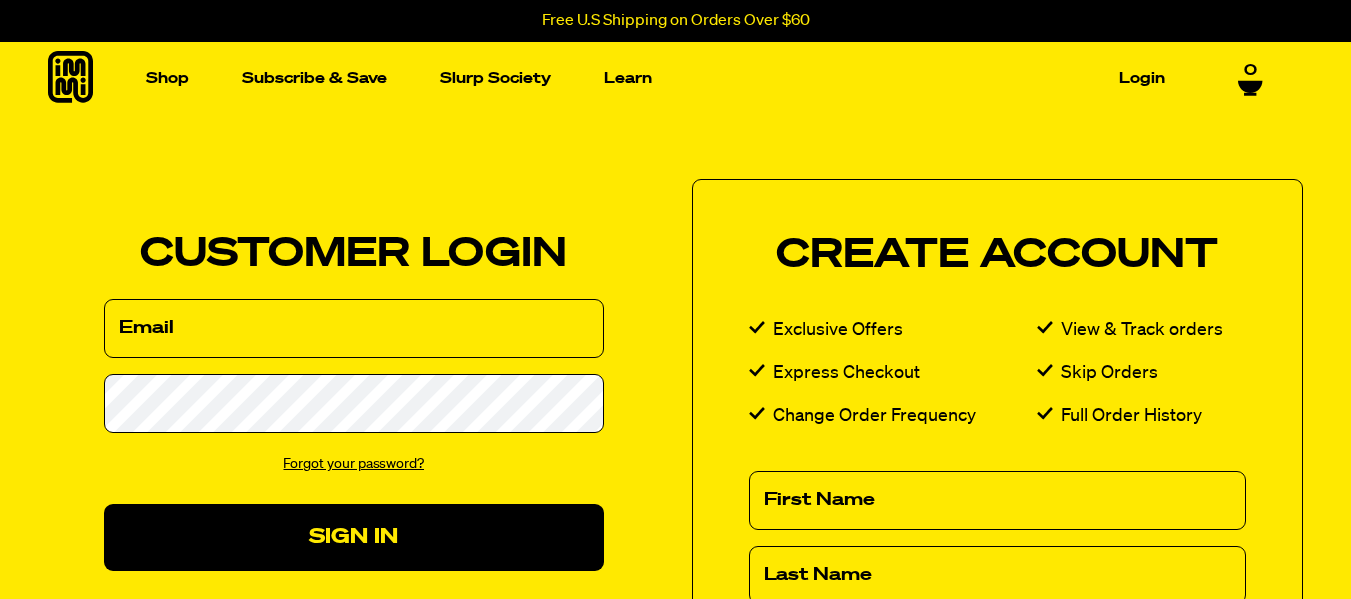 scroll, scrollTop: 0, scrollLeft: 0, axis: both 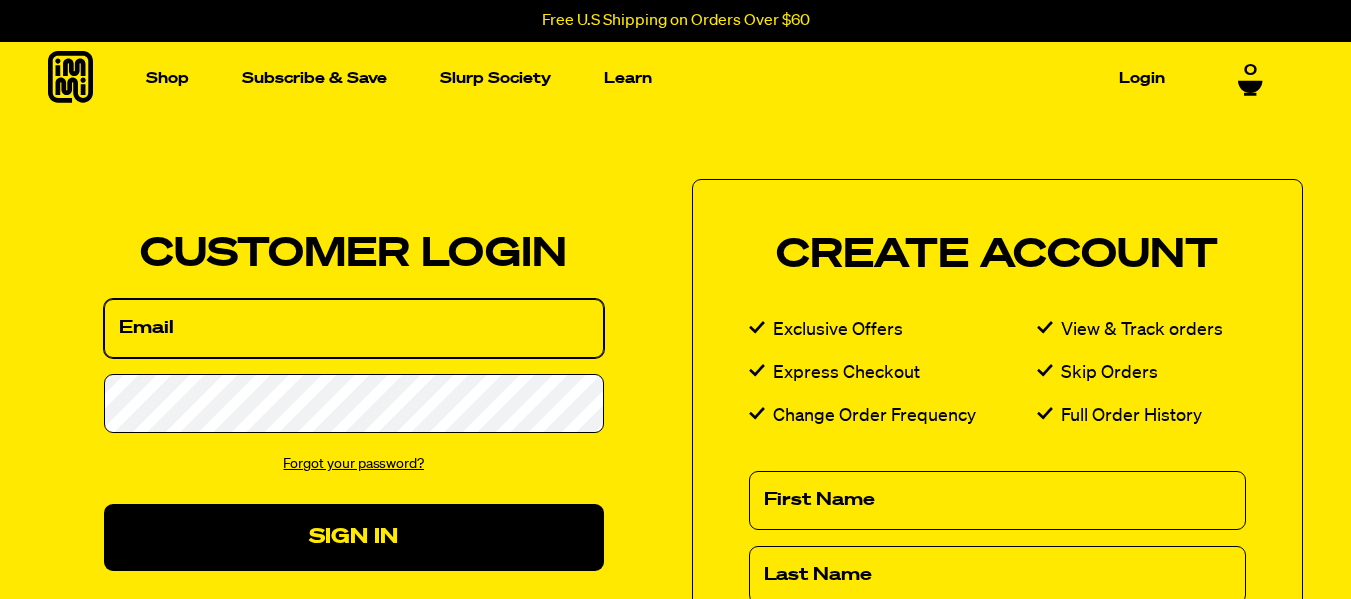click on "Email" at bounding box center (354, 328) 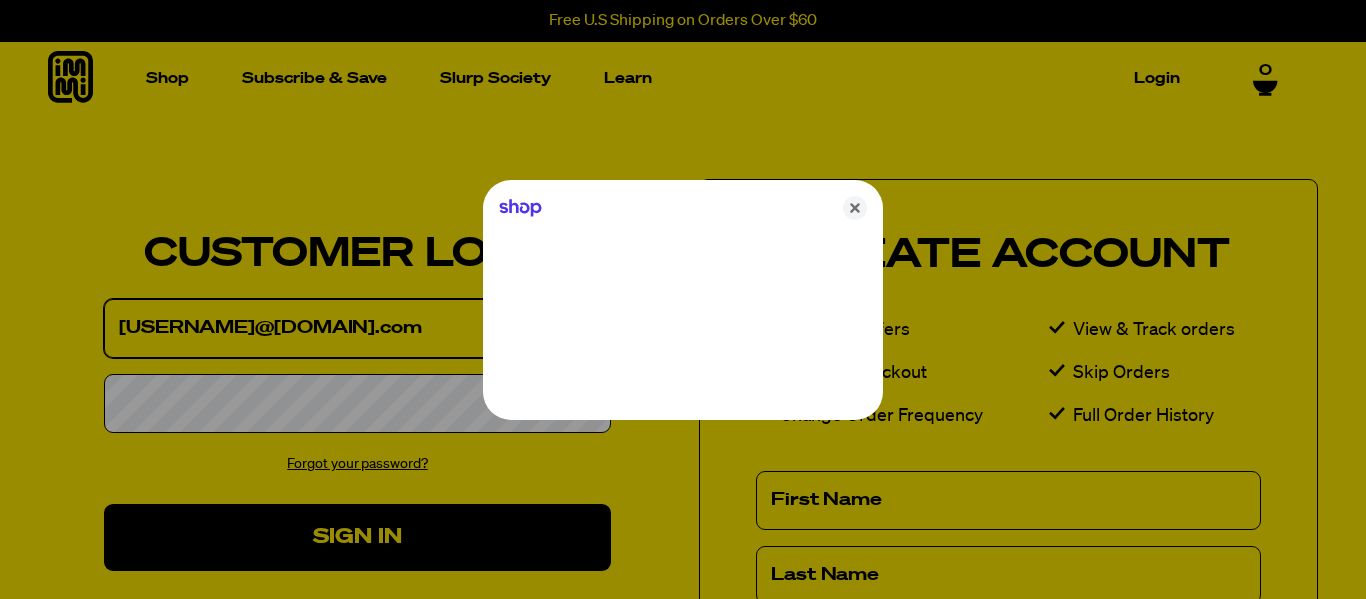 type on "[USERNAME]@[EXAMPLE.COM]" 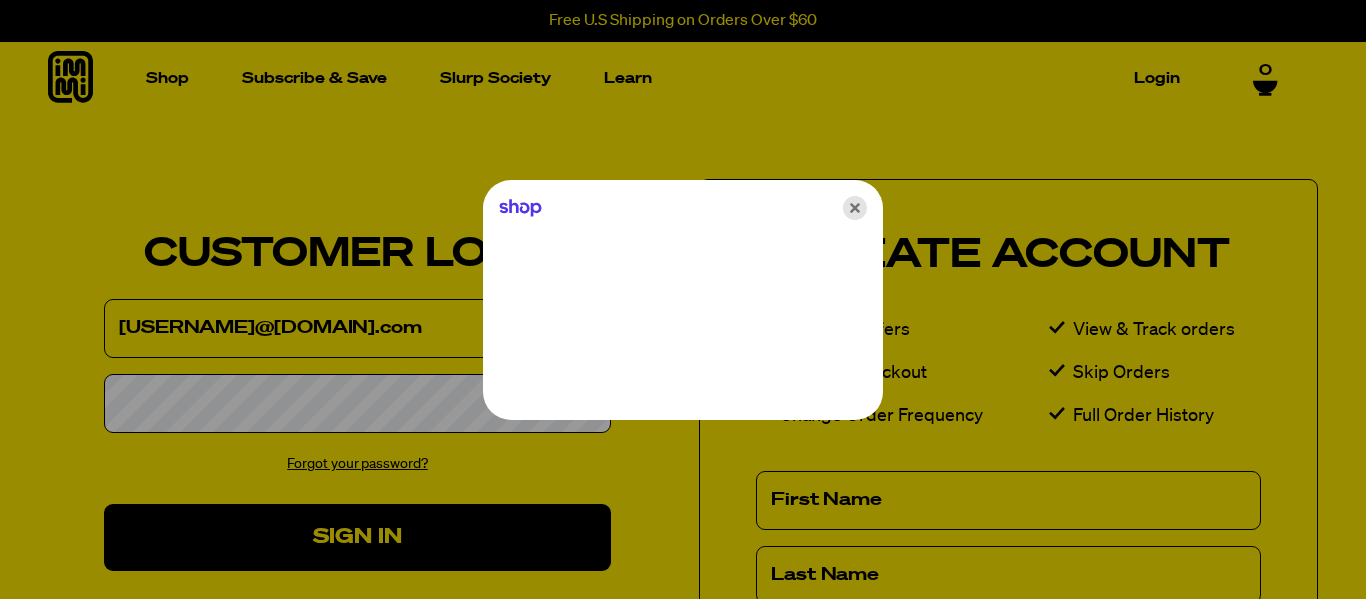 click 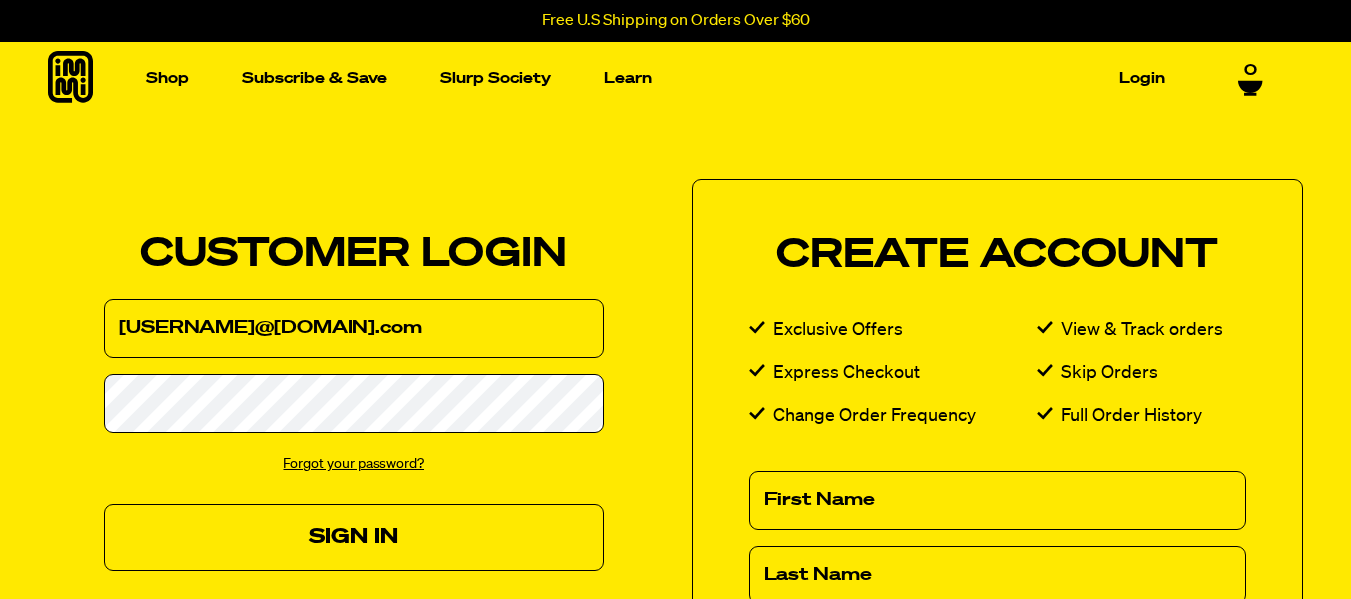 click on "Sign In" at bounding box center (354, 537) 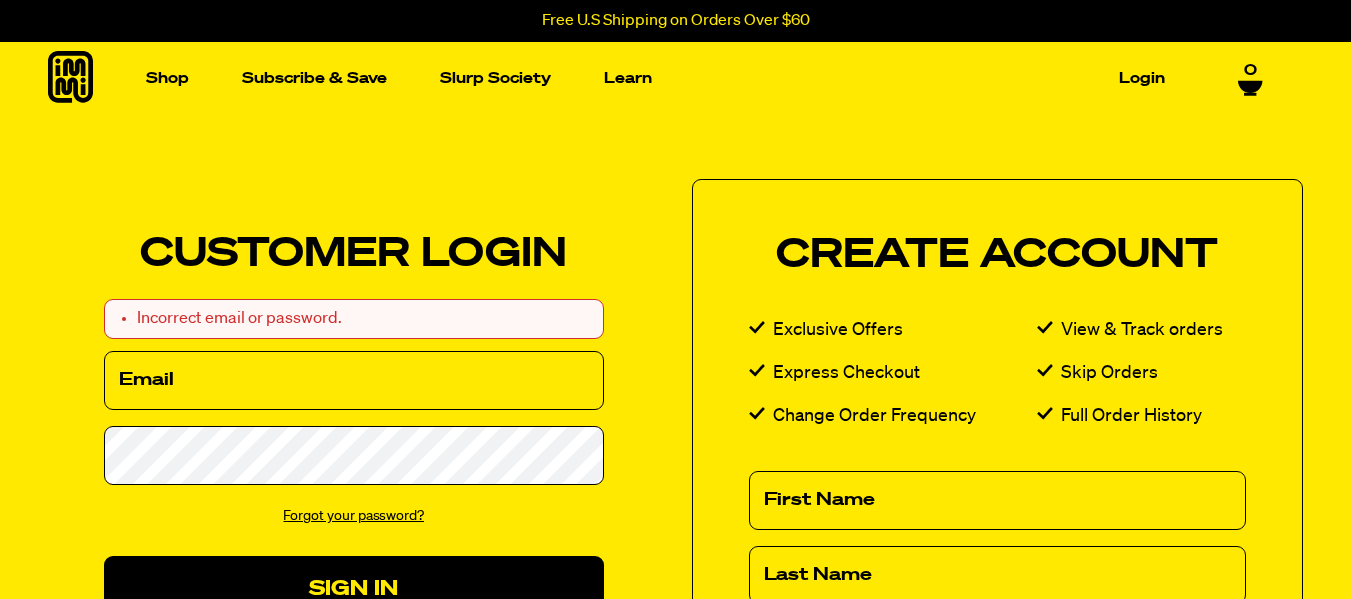 scroll, scrollTop: 0, scrollLeft: 0, axis: both 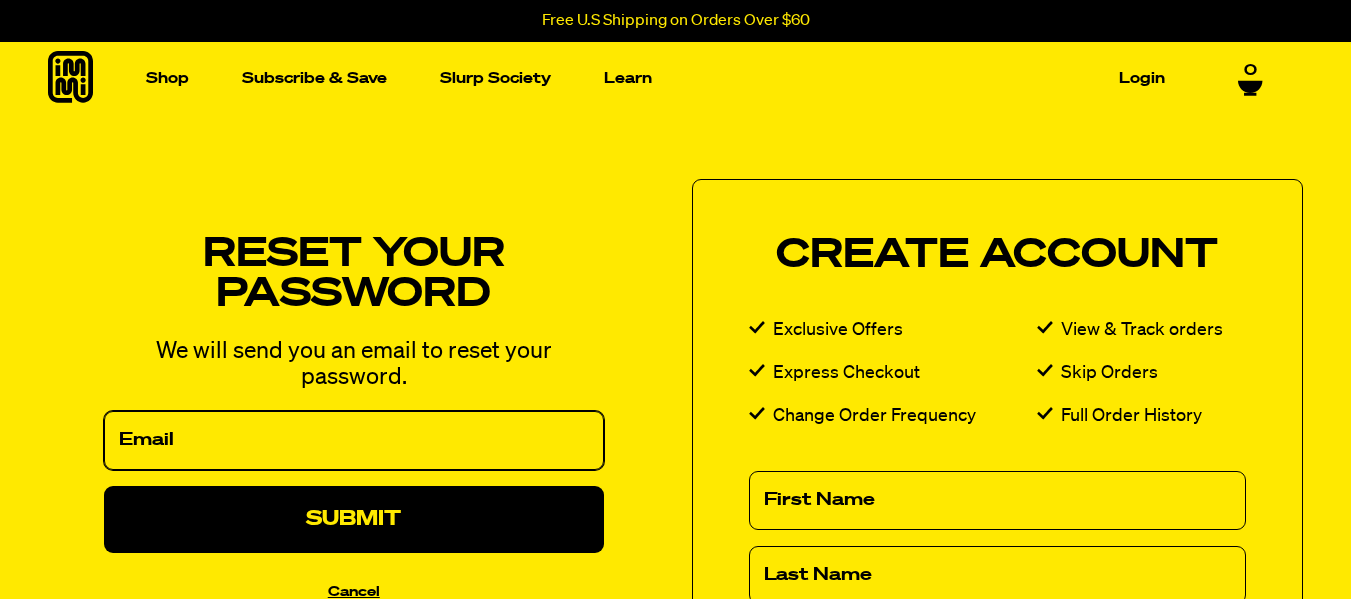 click on "Email" at bounding box center [354, 440] 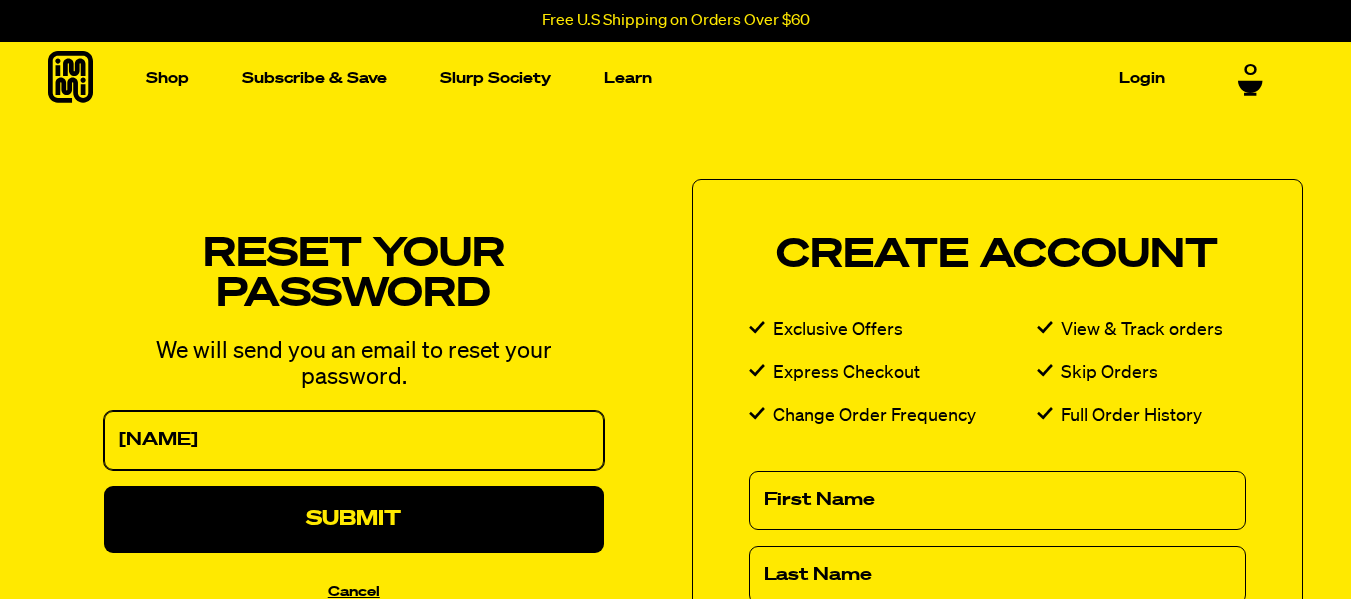 type on "Sambaqueen2011@gmail.com" 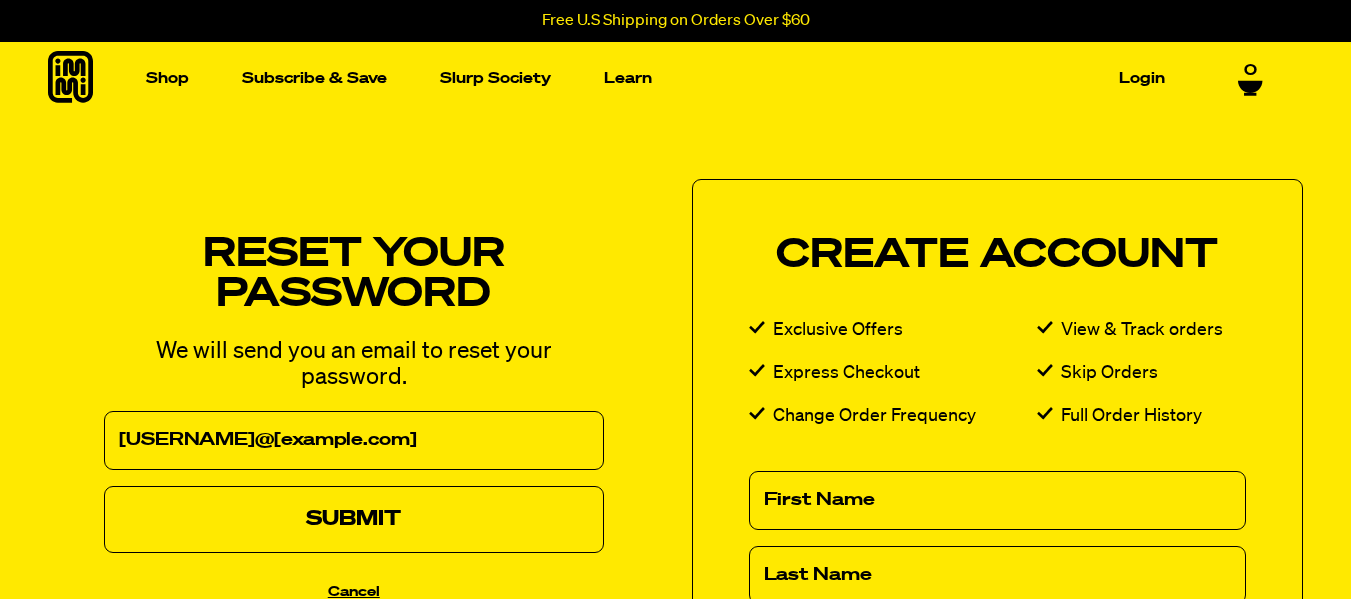 click on "Submit" at bounding box center (354, 519) 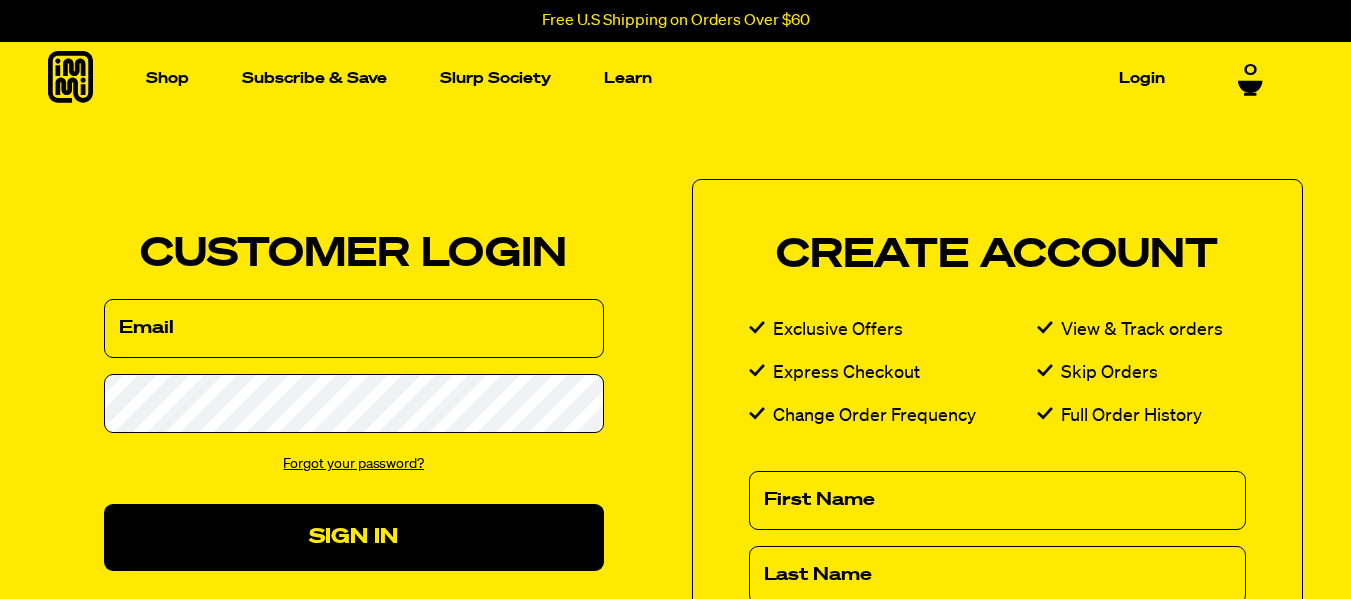 scroll, scrollTop: 0, scrollLeft: 0, axis: both 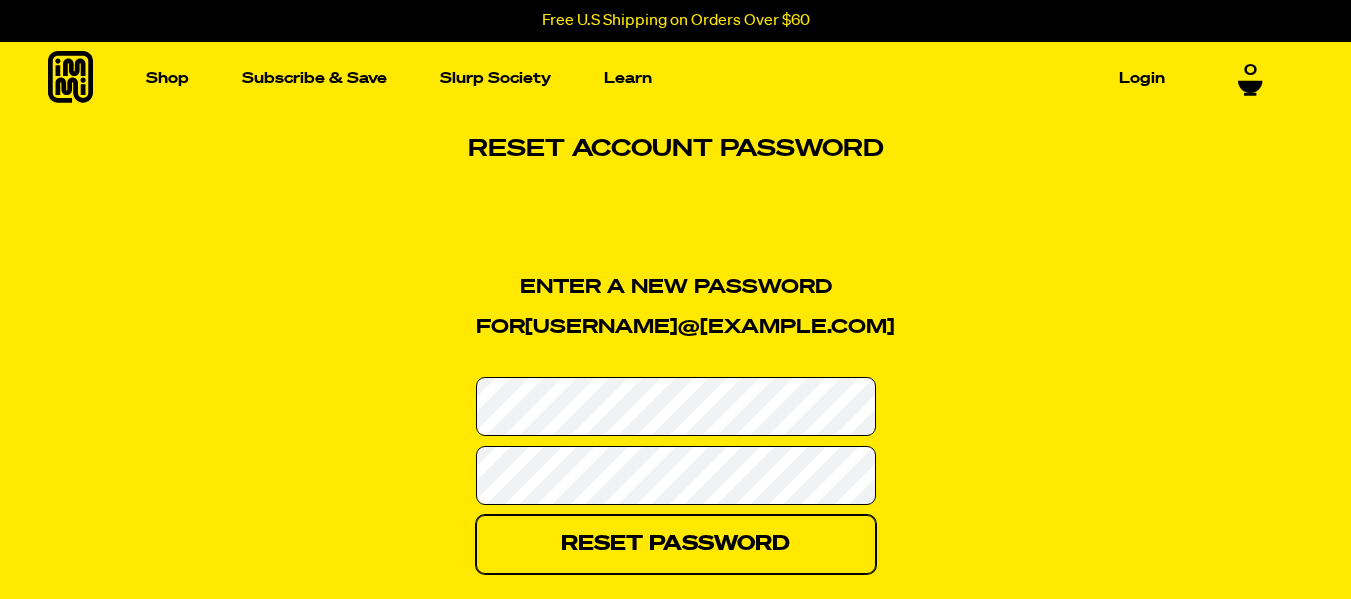 click on "Reset Password" at bounding box center [676, 544] 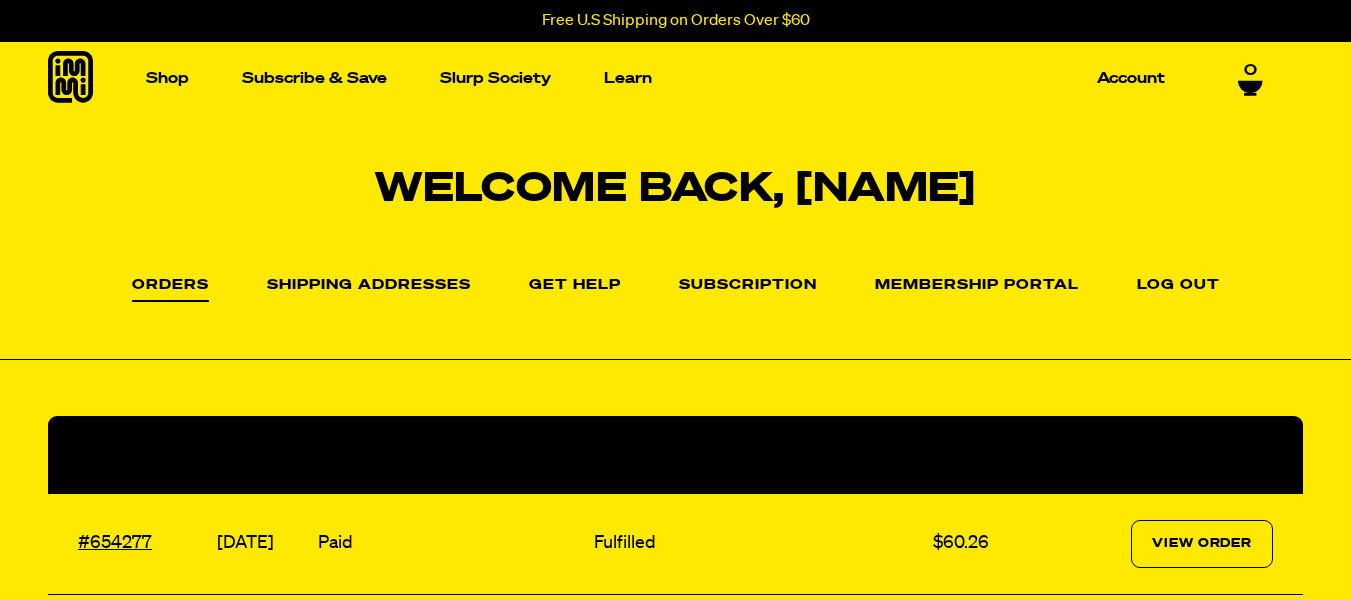 scroll, scrollTop: 0, scrollLeft: 0, axis: both 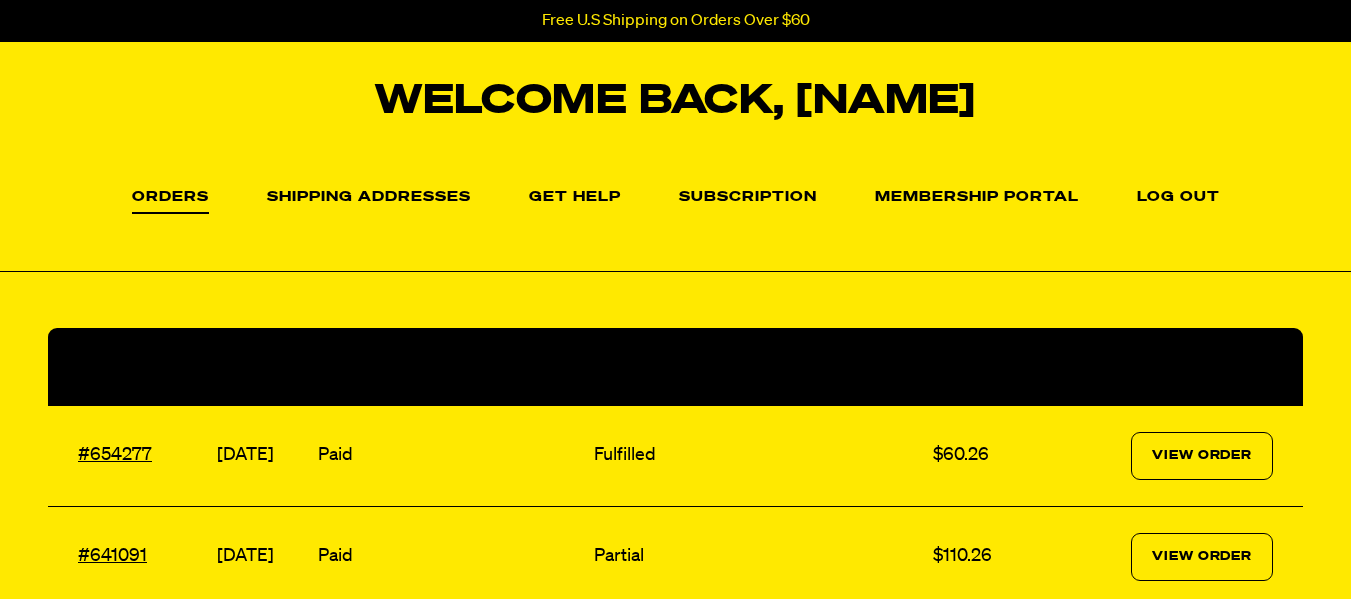 click on "Orders
Shipping Addresses Get Help
Subscription
Membership Portal
Log out" at bounding box center (675, 225) 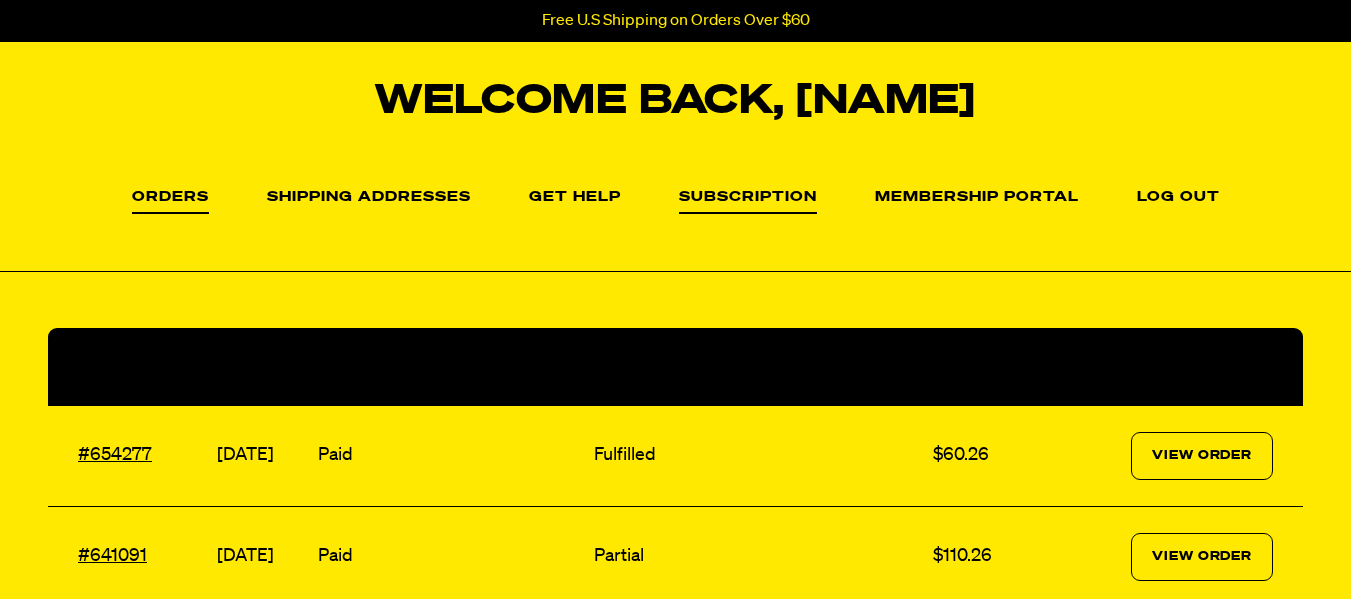 click on "Subscription" at bounding box center (748, 202) 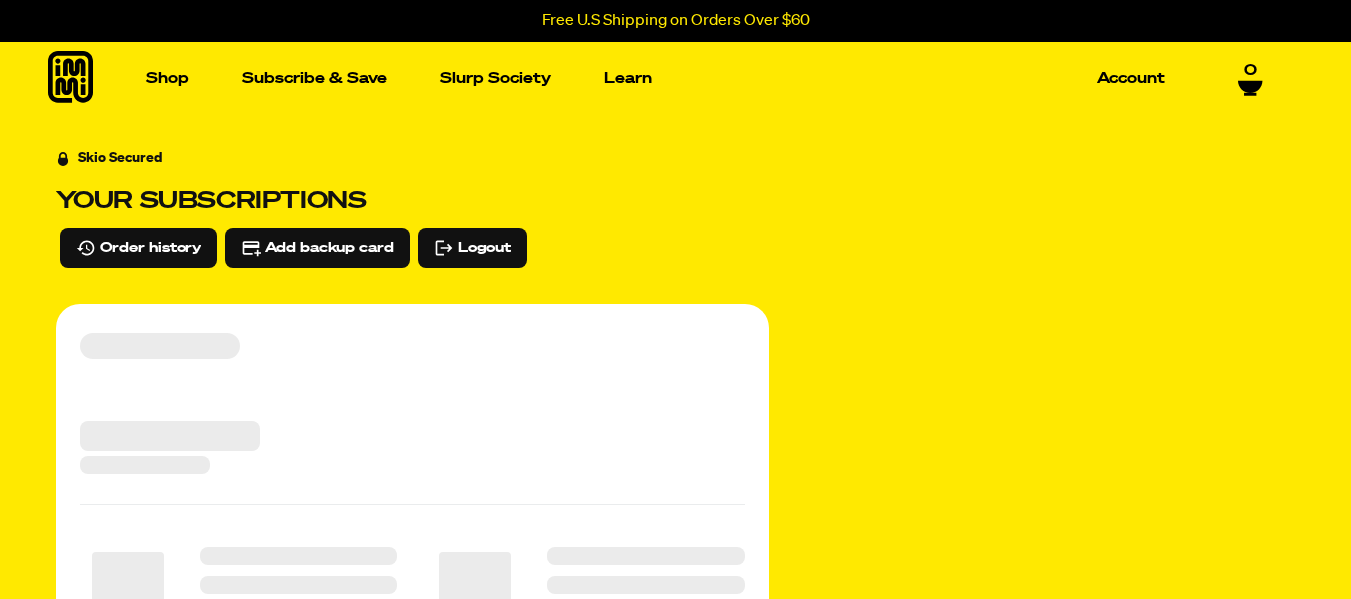 scroll, scrollTop: 0, scrollLeft: 0, axis: both 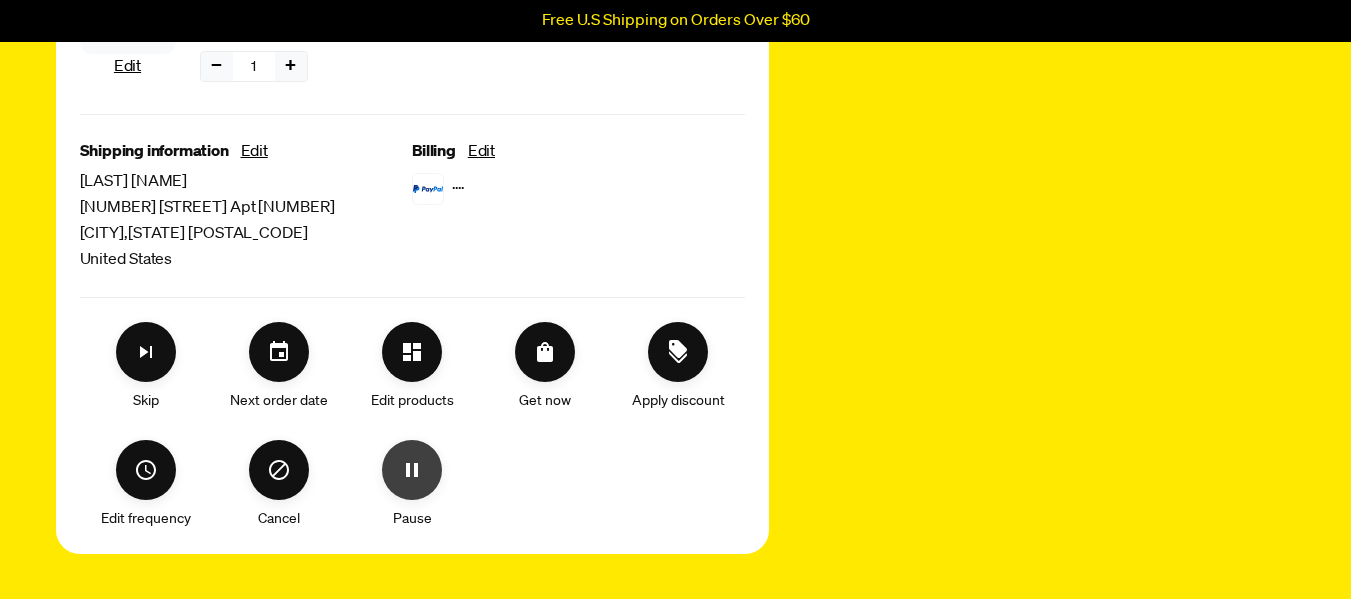 click 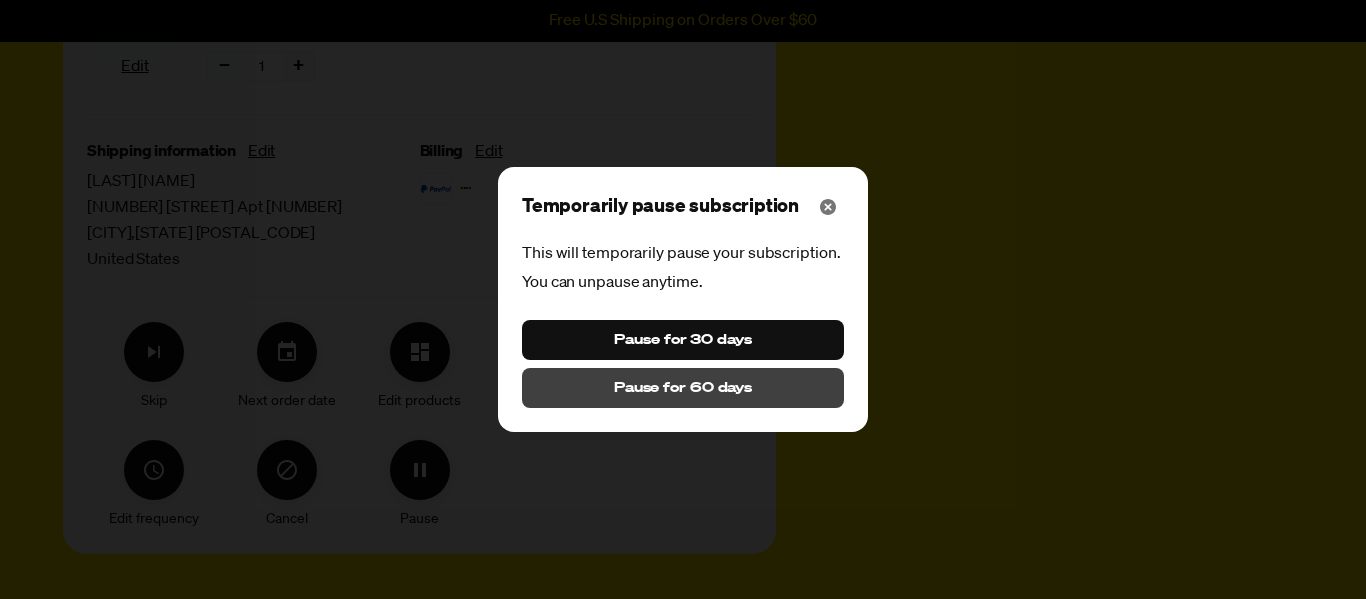 click on "Pause for 60 days" at bounding box center [683, 388] 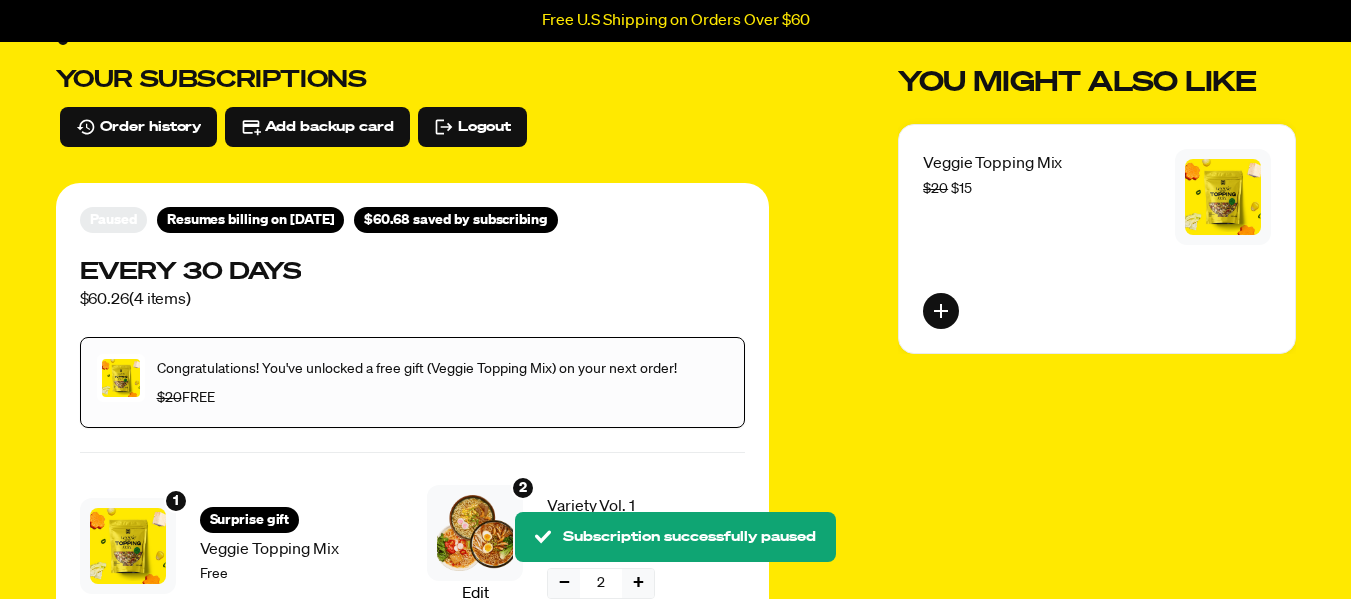 scroll, scrollTop: 0, scrollLeft: 0, axis: both 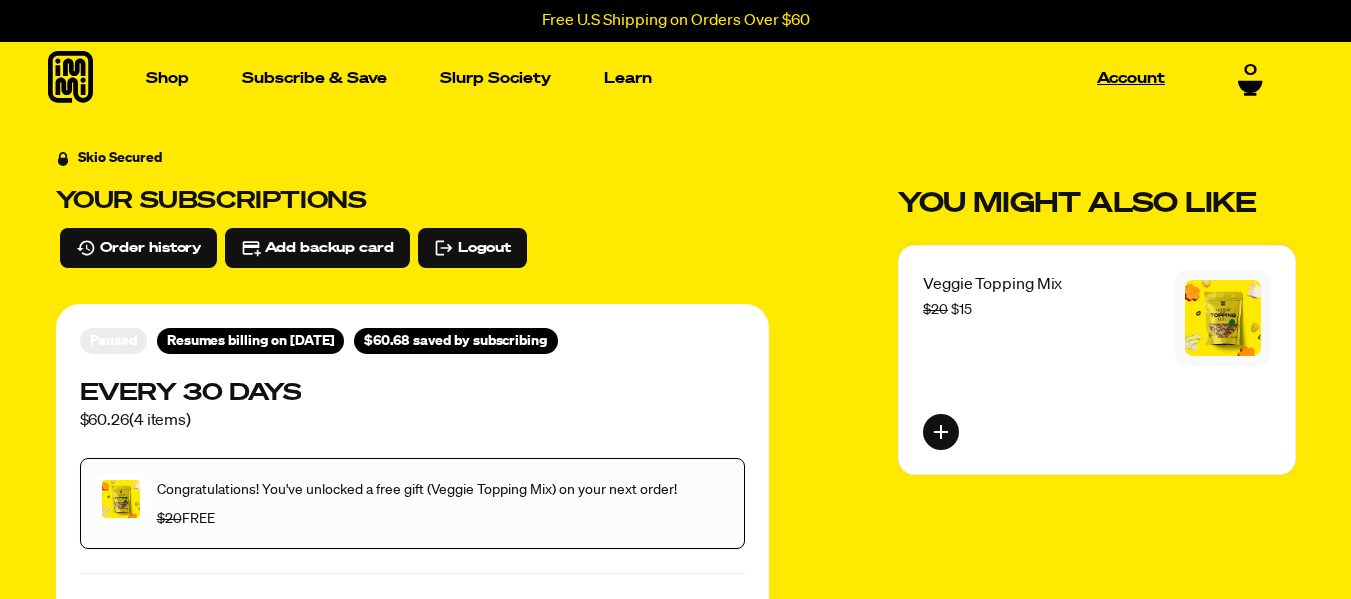 click on "Account" at bounding box center [1131, 78] 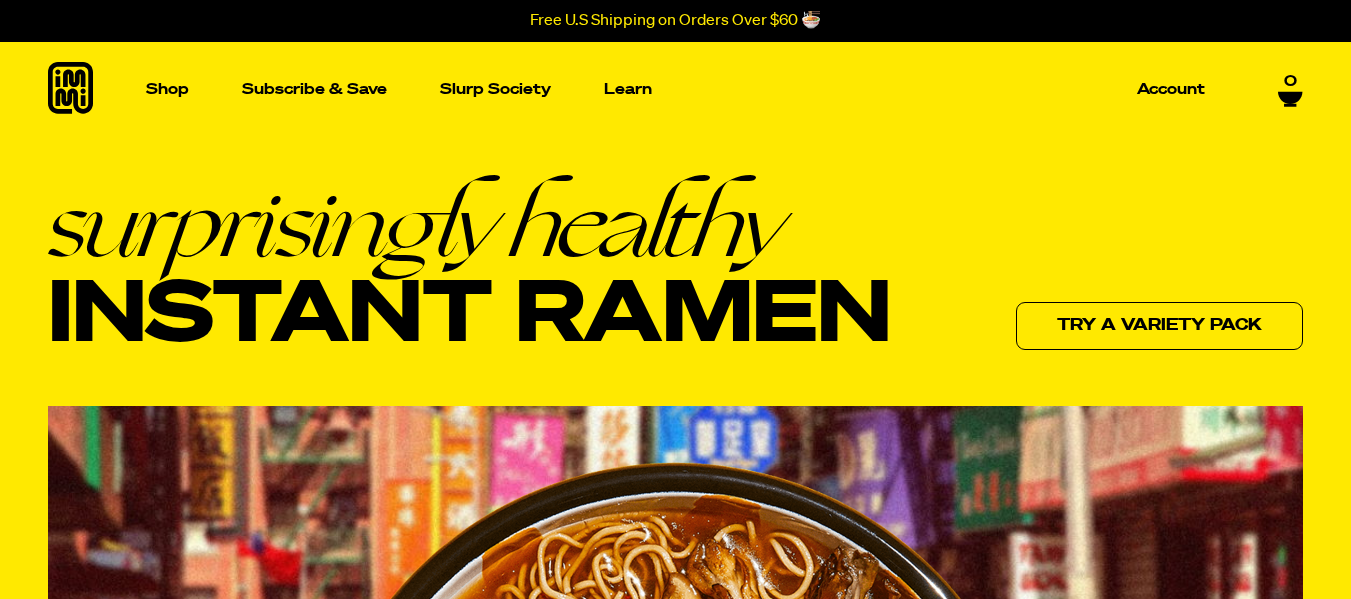 scroll, scrollTop: 0, scrollLeft: 0, axis: both 